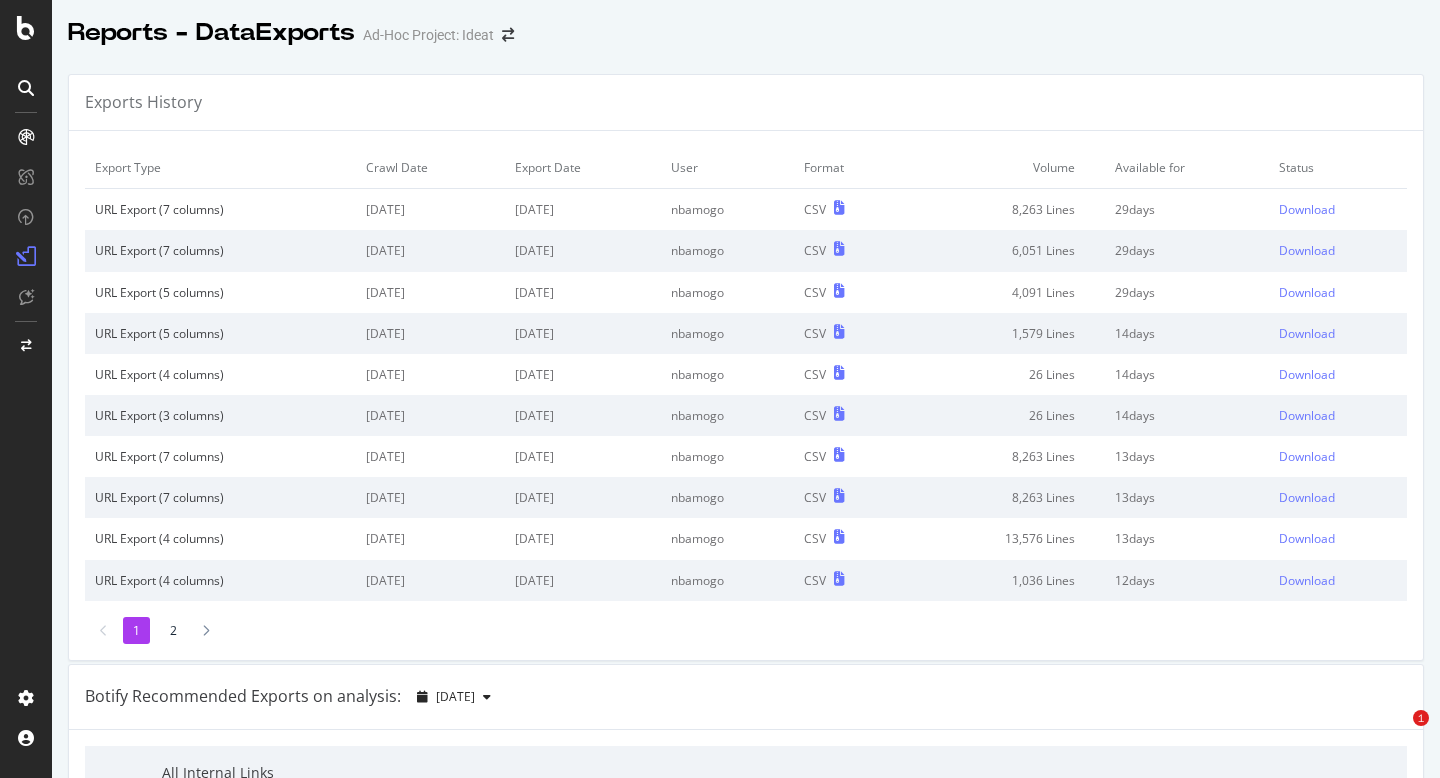 scroll, scrollTop: 0, scrollLeft: 0, axis: both 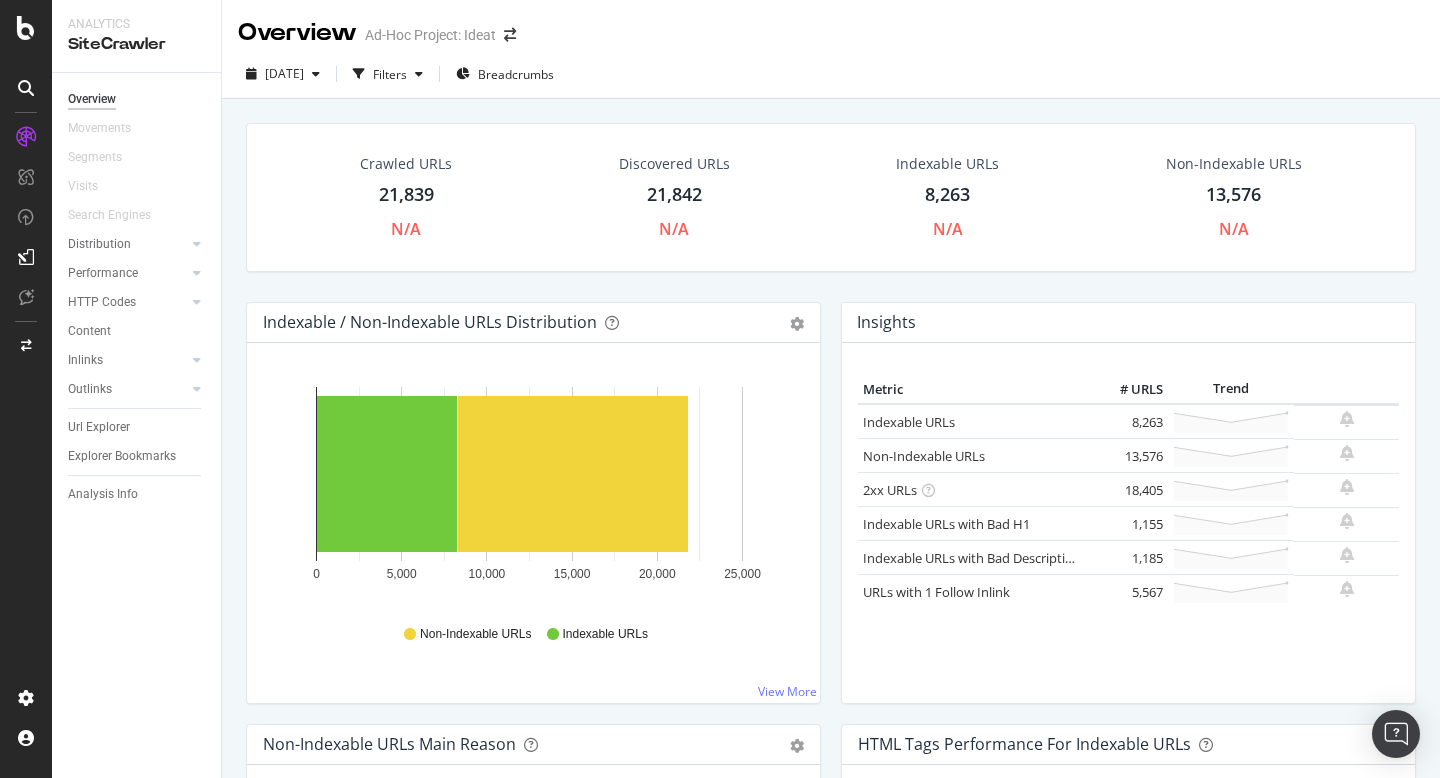 click on "Crawled URLs" at bounding box center [406, 164] 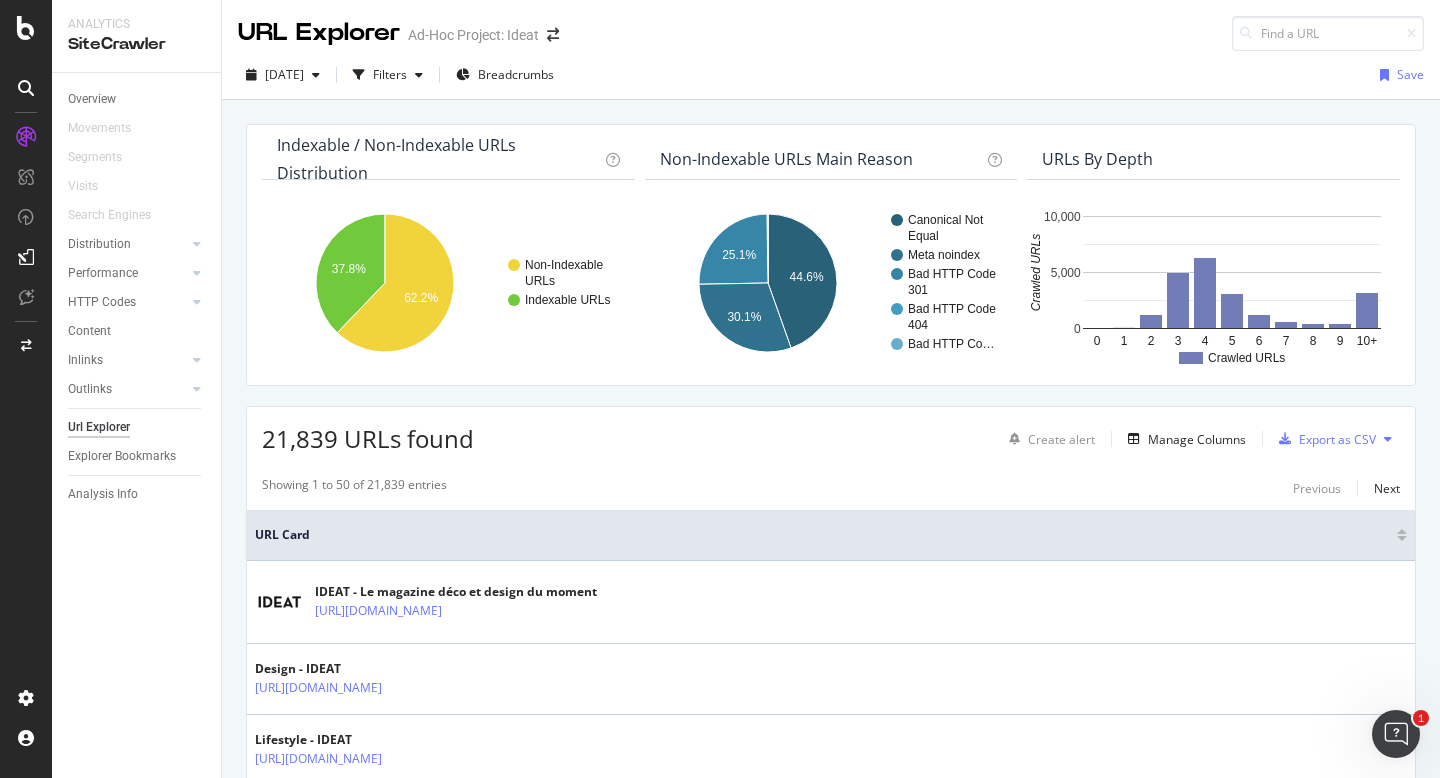 scroll, scrollTop: 0, scrollLeft: 0, axis: both 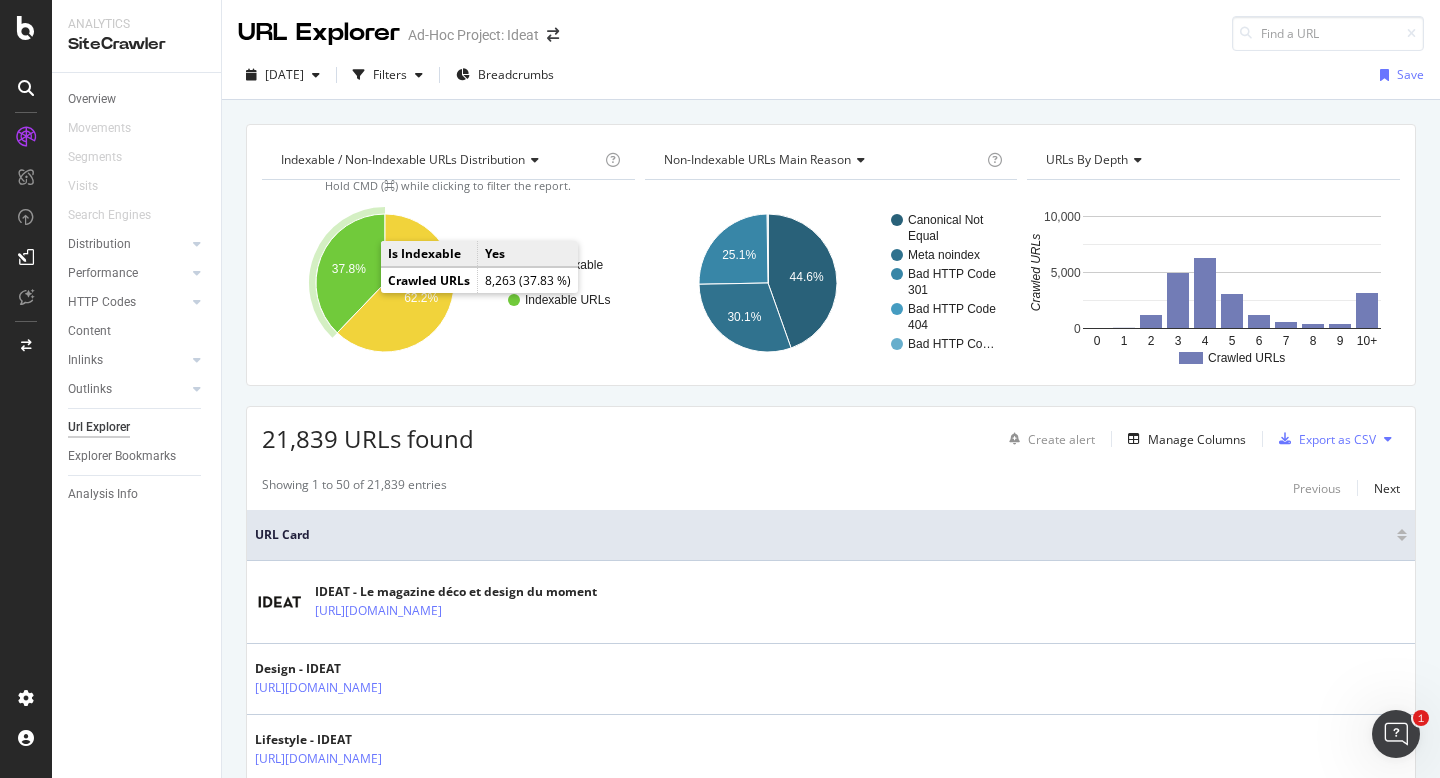 click 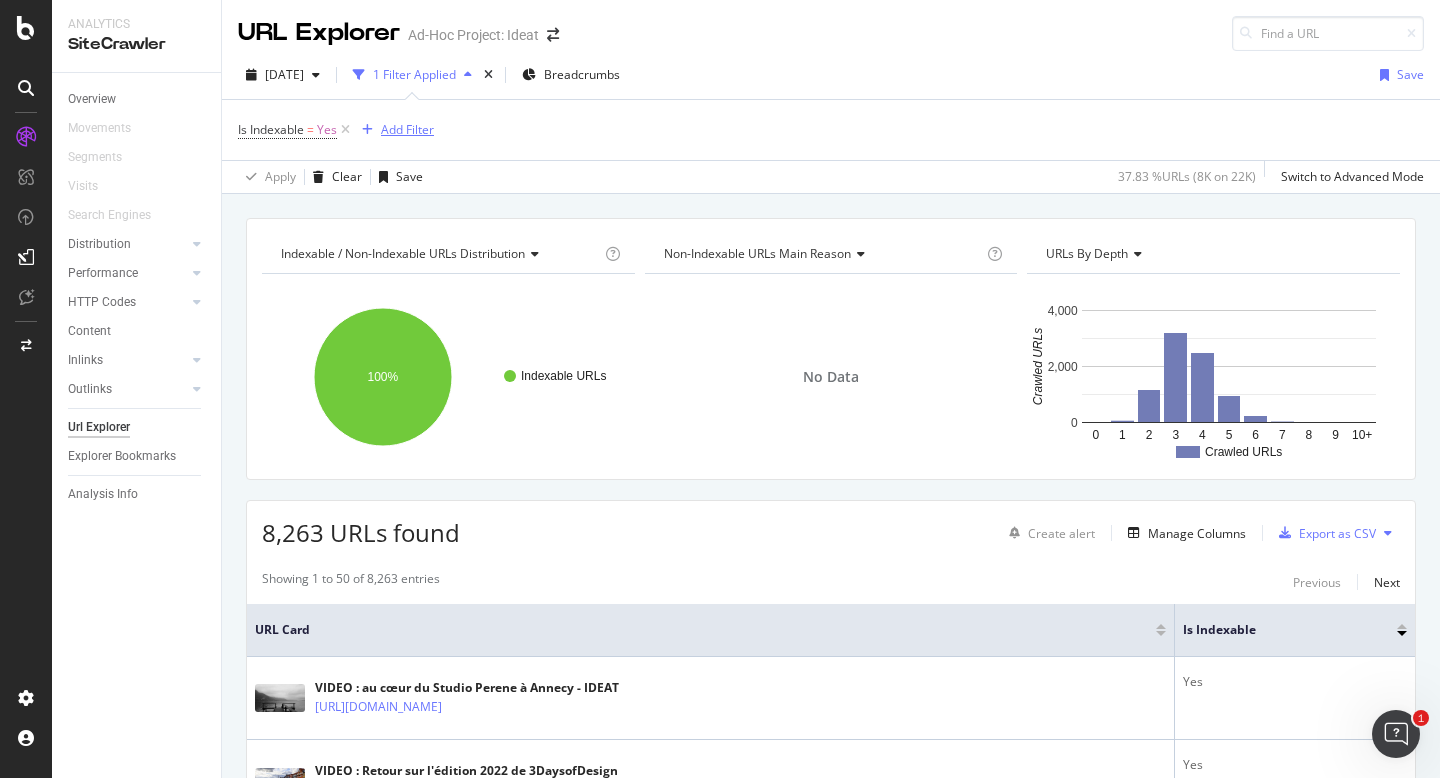 click on "Add Filter" at bounding box center [407, 129] 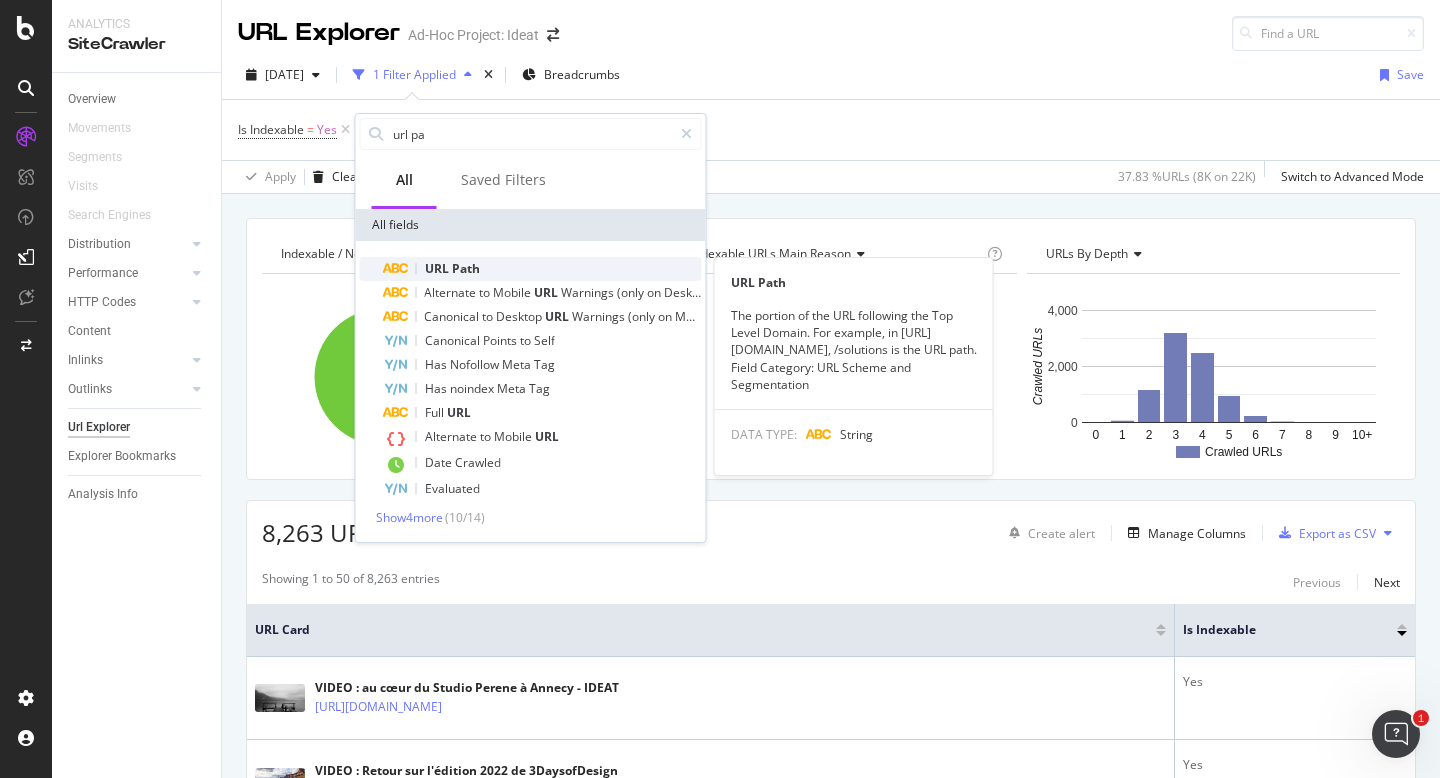 type on "url pa" 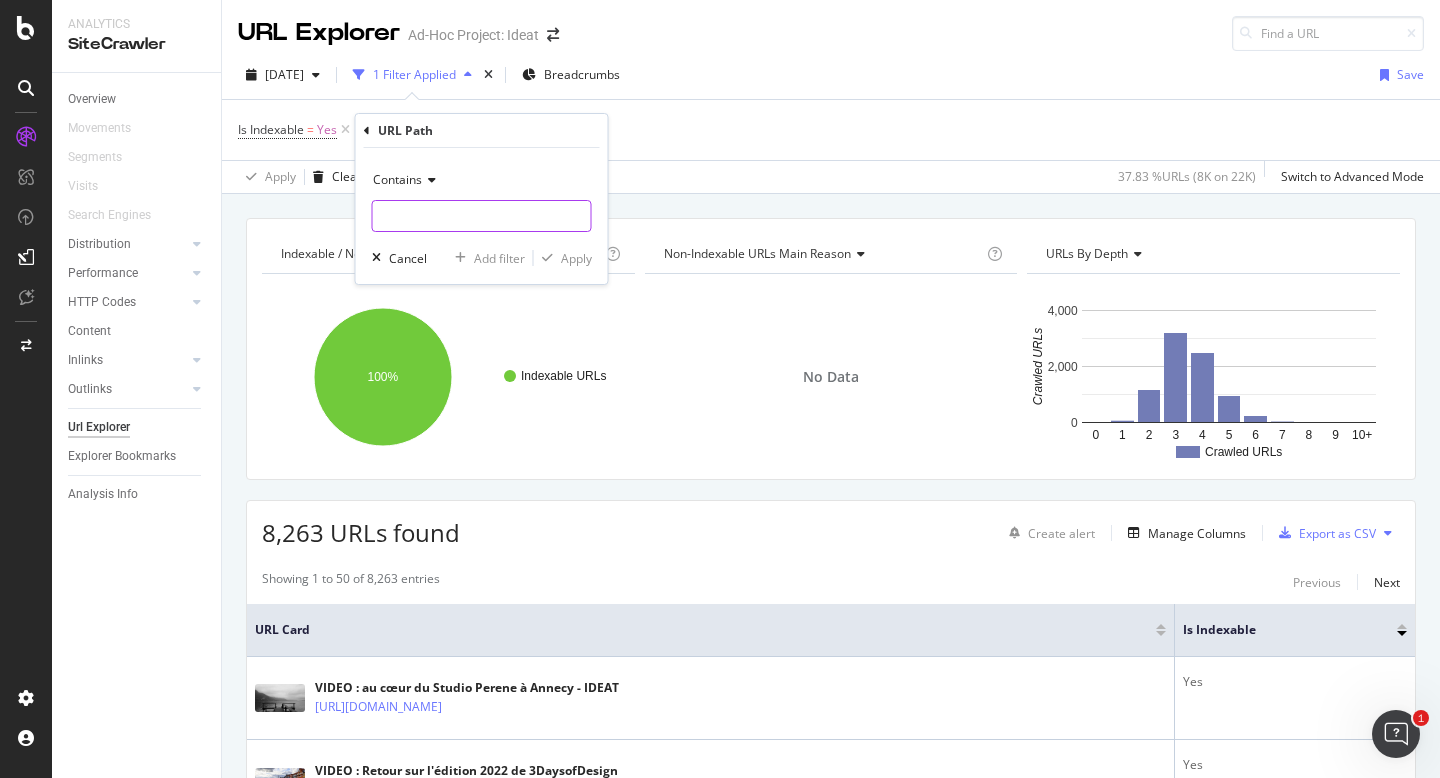 click at bounding box center [482, 216] 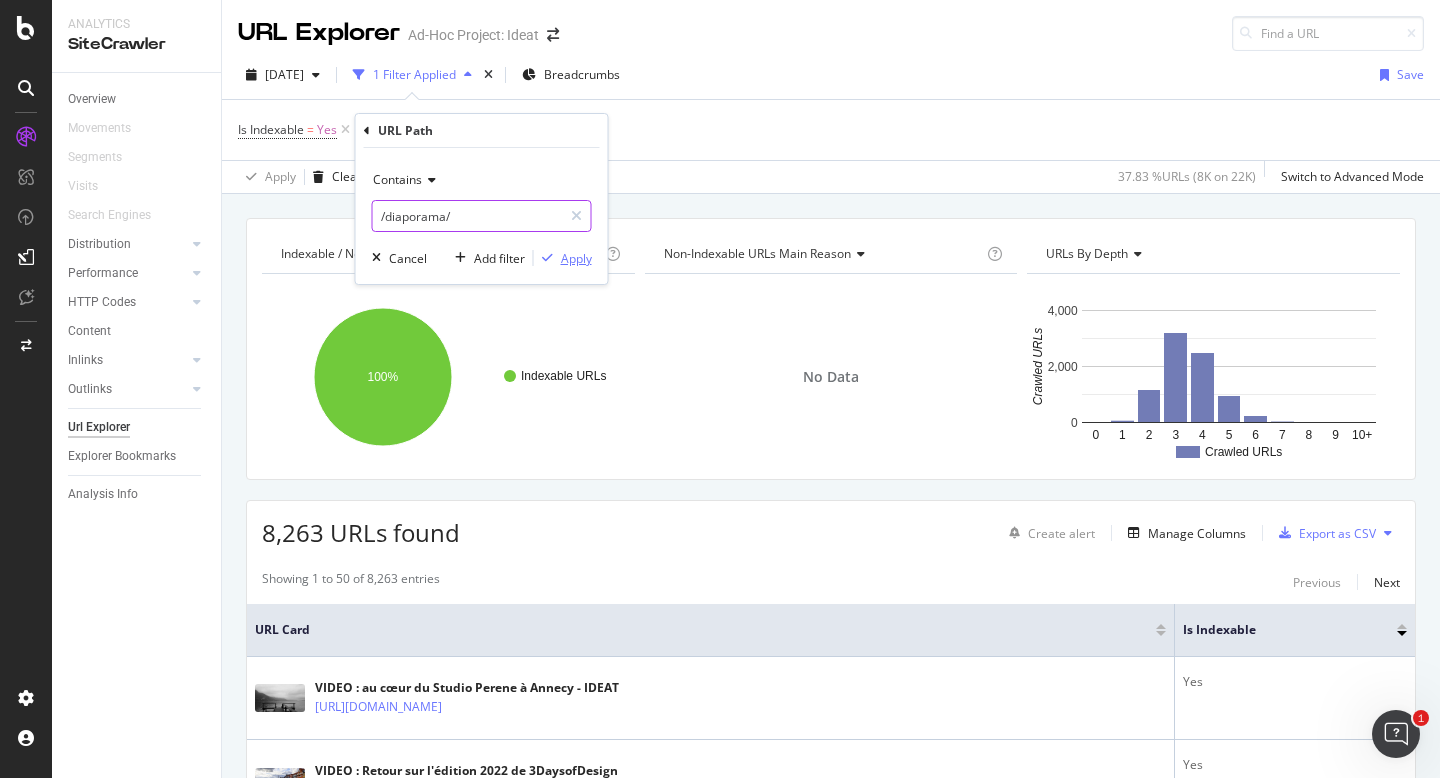 type on "/diaporama/" 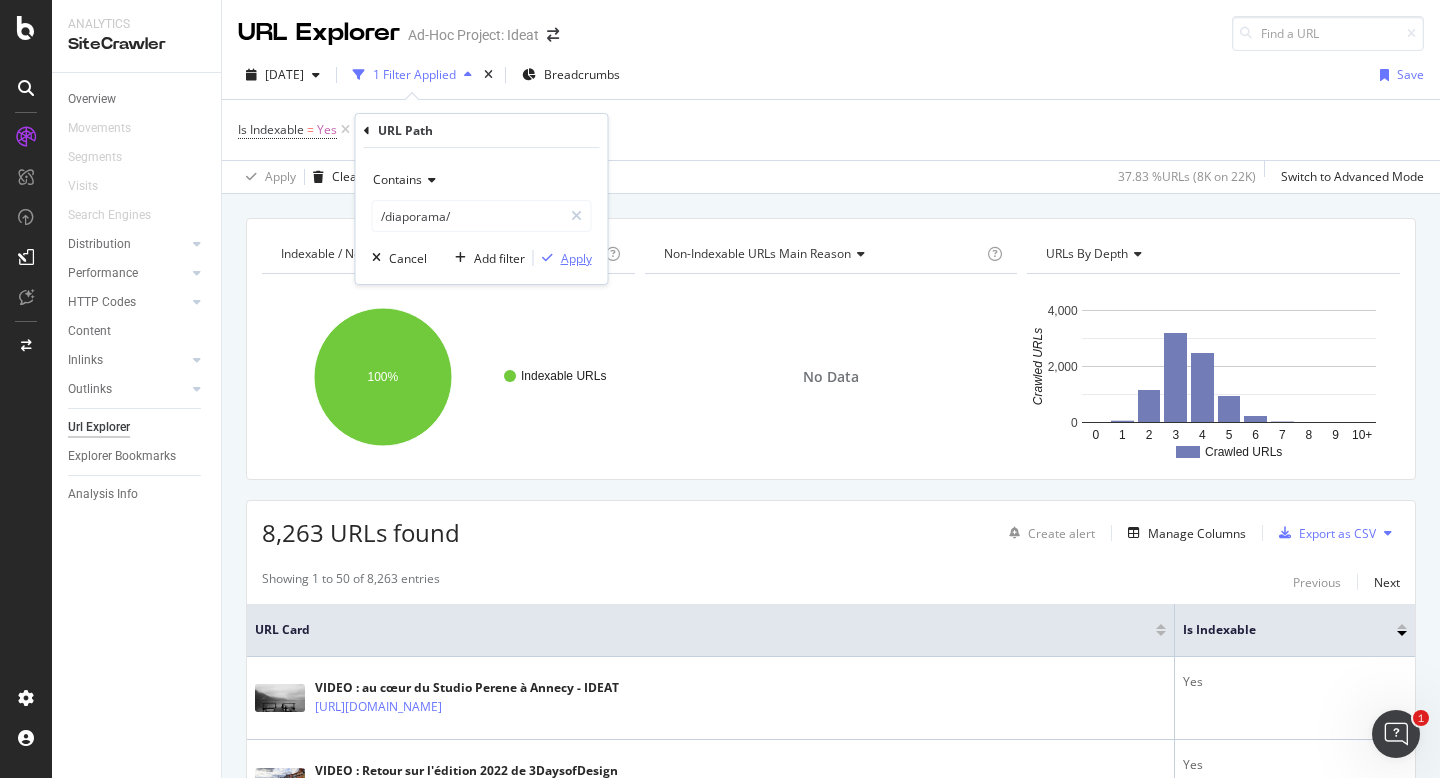 click at bounding box center [547, 258] 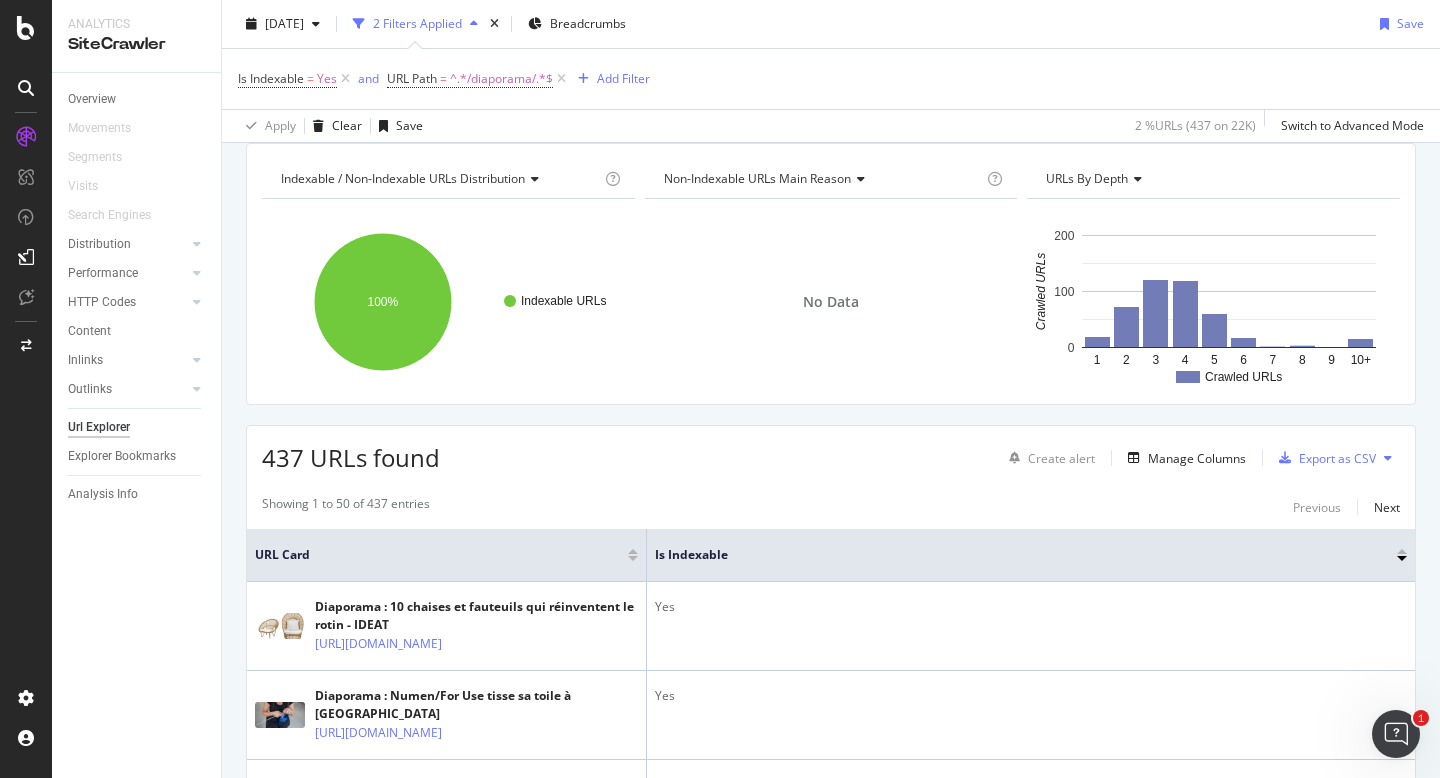 scroll, scrollTop: 117, scrollLeft: 0, axis: vertical 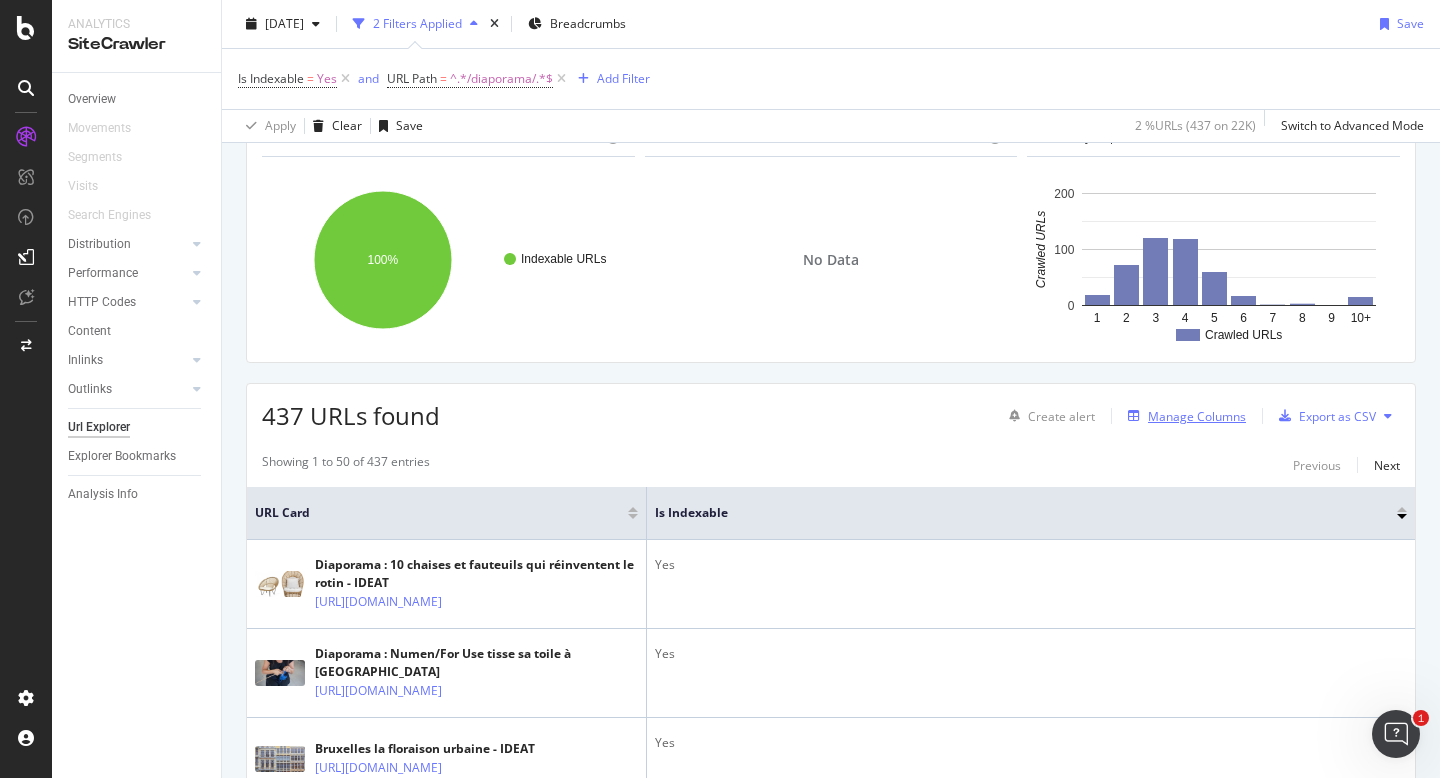 click on "Manage Columns" at bounding box center (1197, 416) 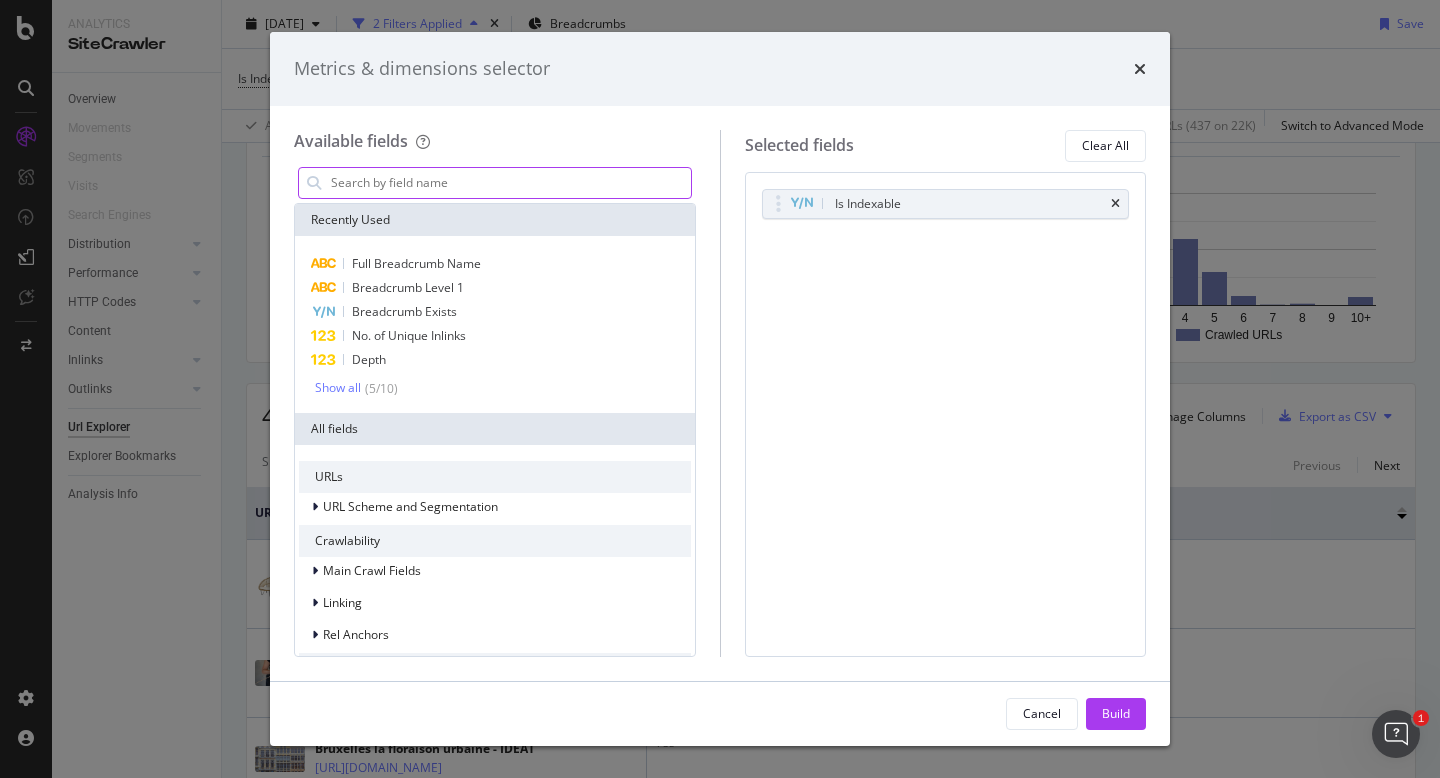 click at bounding box center [510, 183] 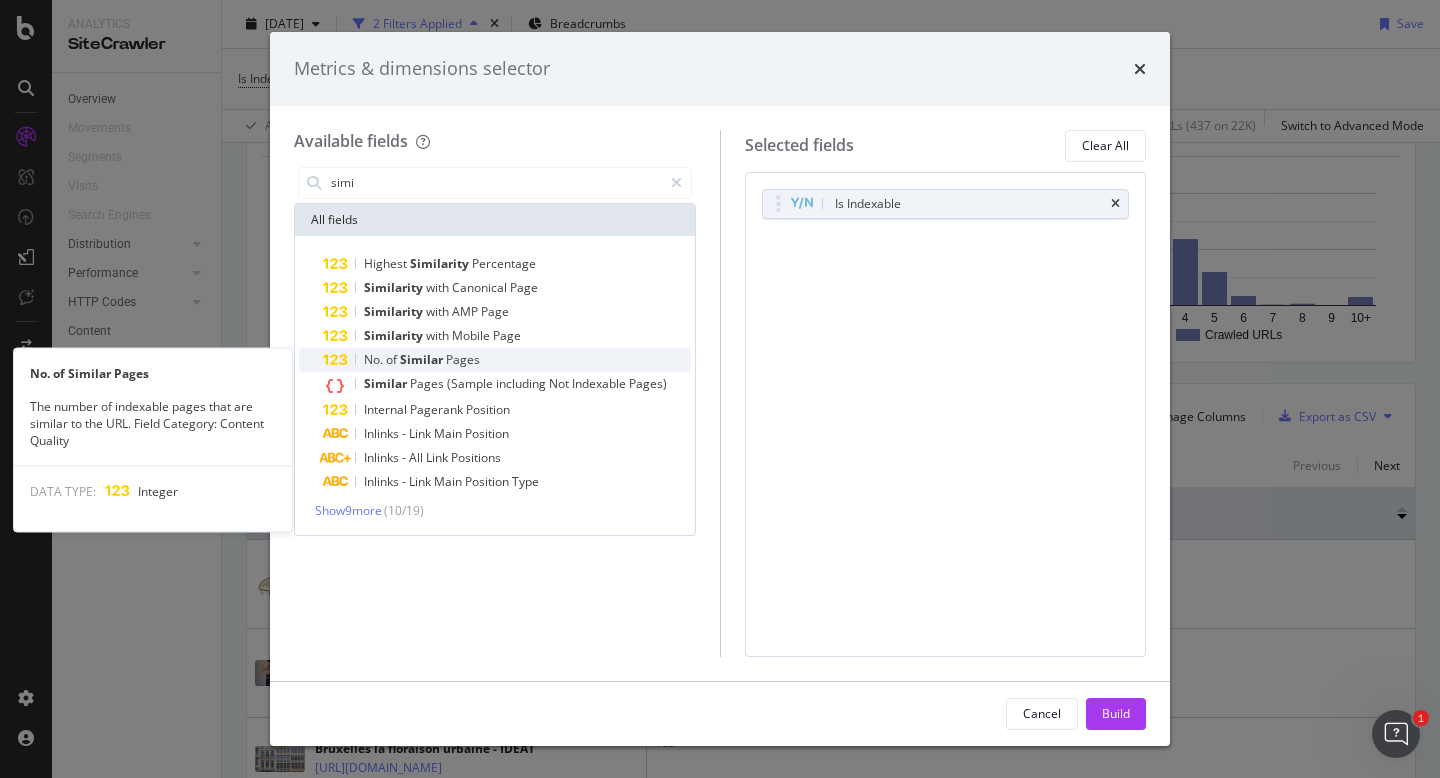 type on "simi" 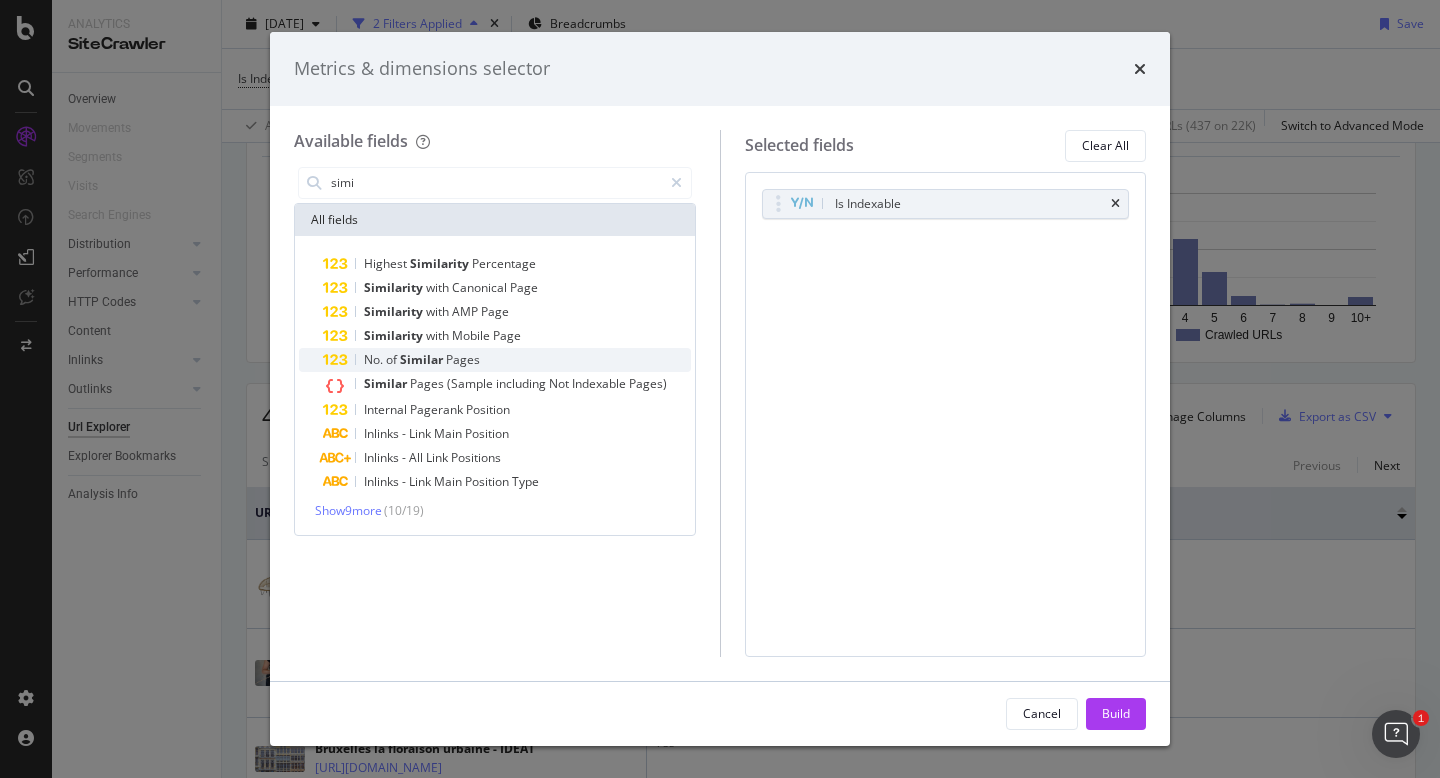 click on "No.   of   Similar   Pages" at bounding box center (507, 360) 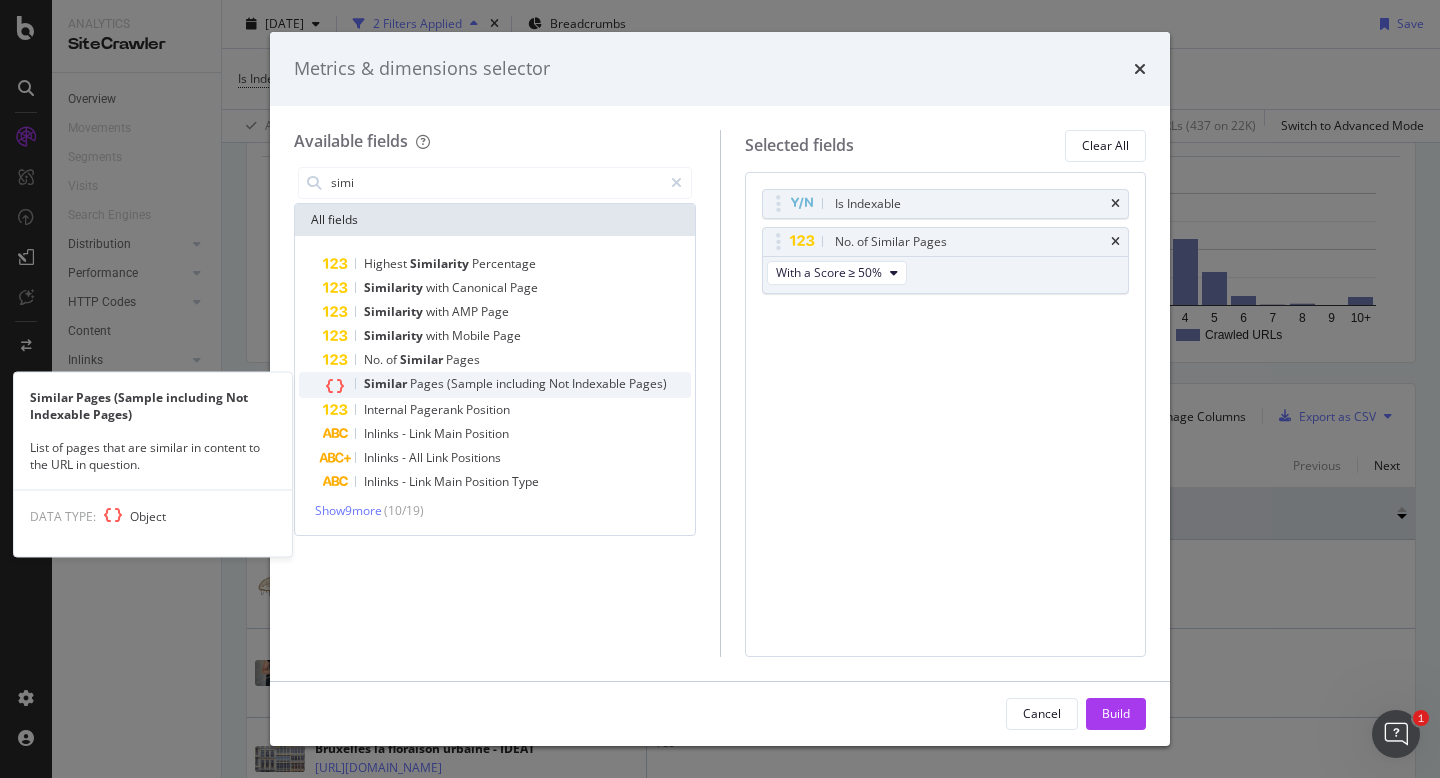 click on "including" at bounding box center [522, 383] 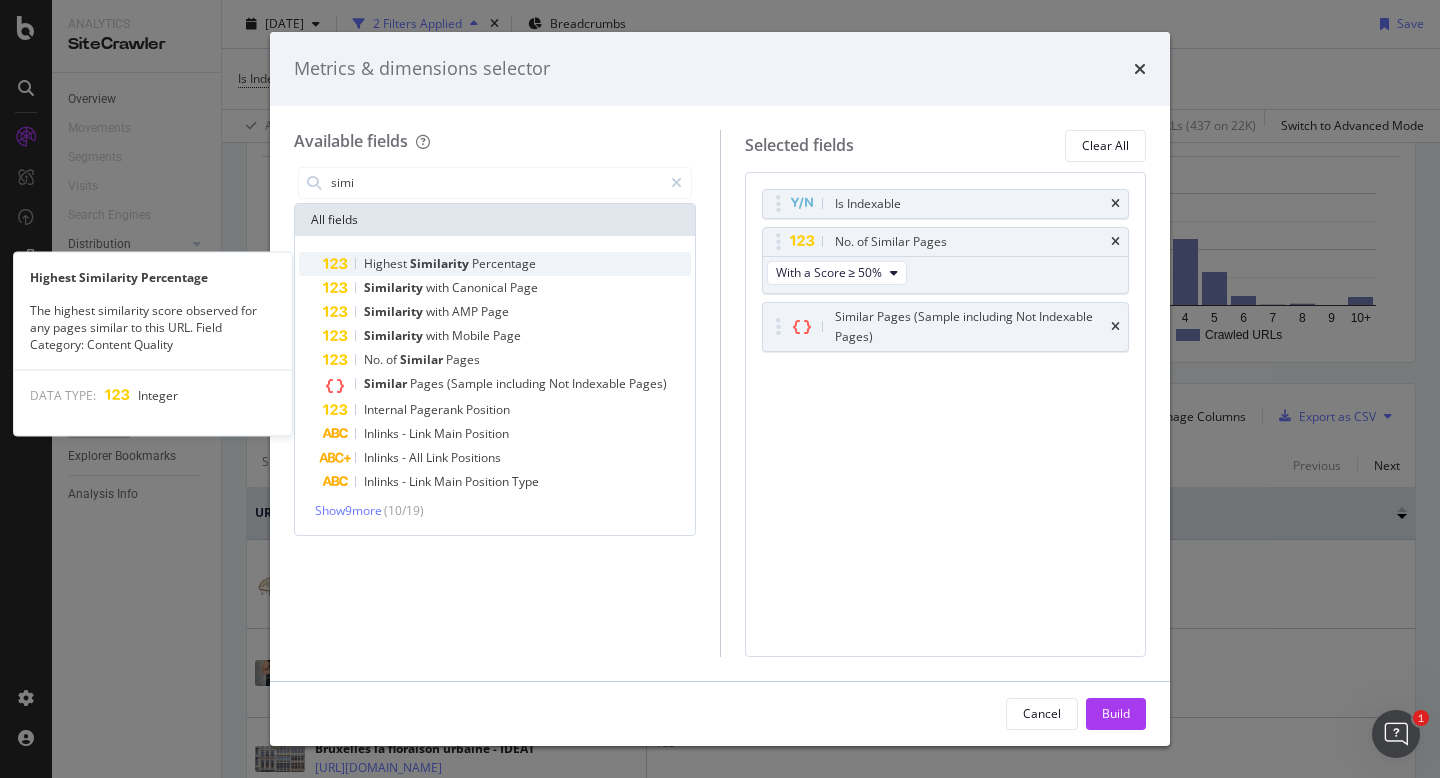 click on "Percentage" at bounding box center [504, 263] 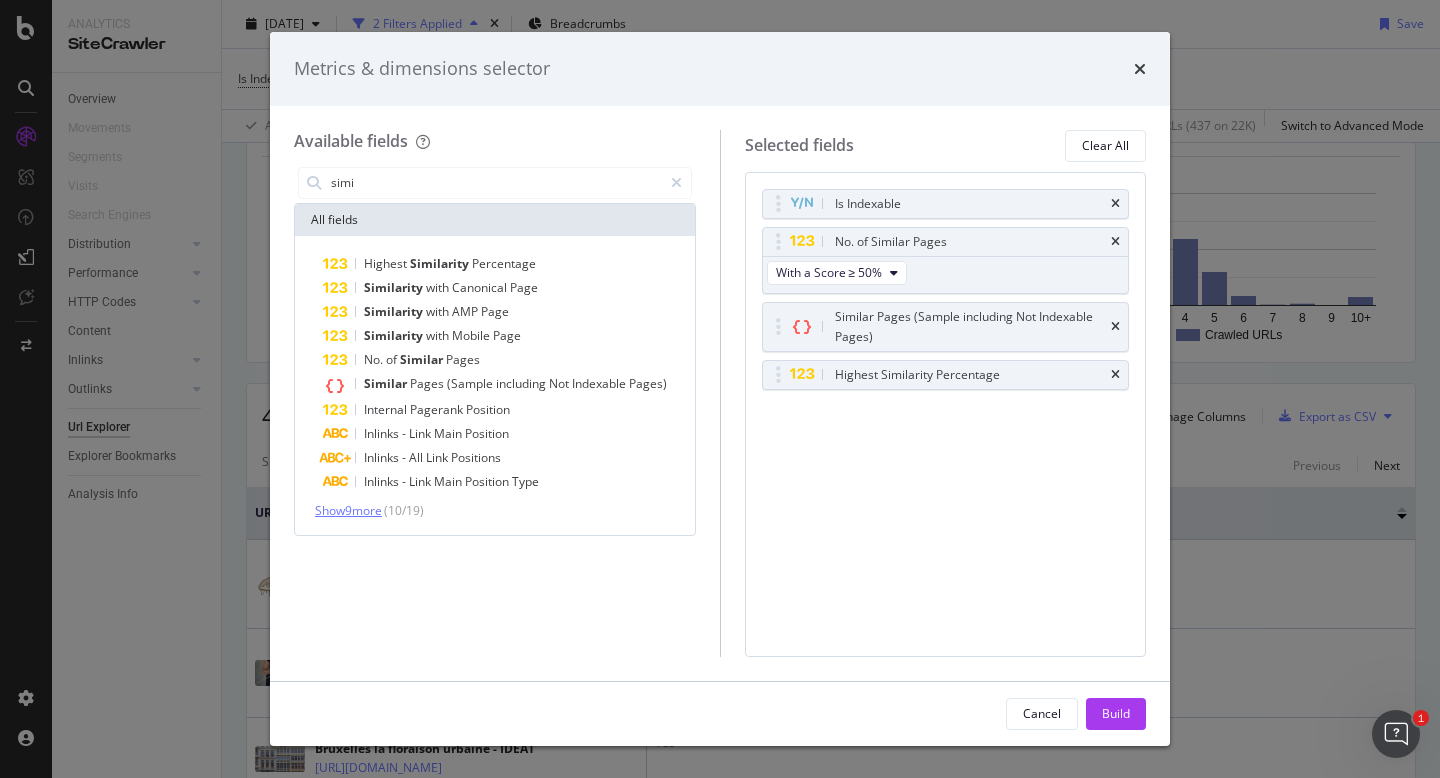 click on "Show  9  more" at bounding box center (348, 510) 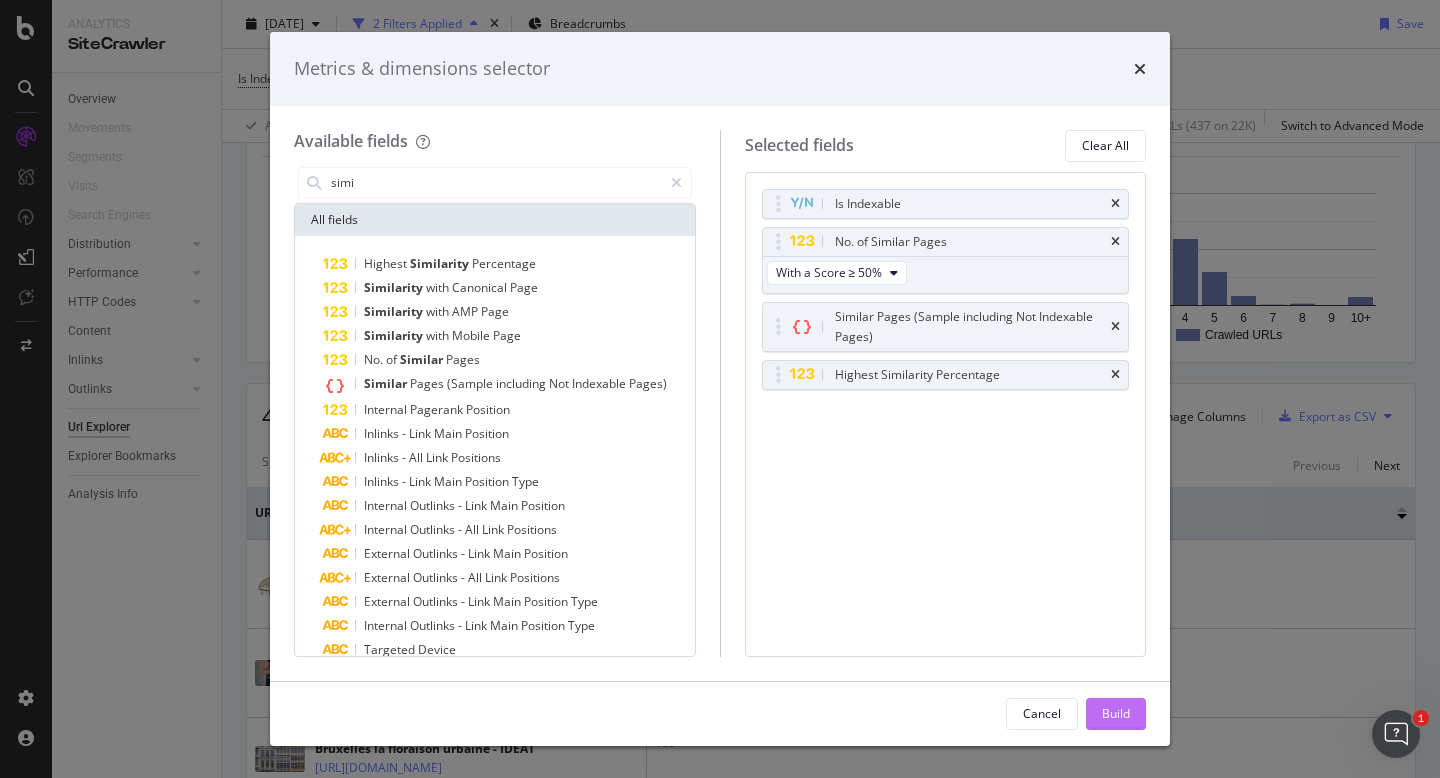 click on "Build" at bounding box center [1116, 713] 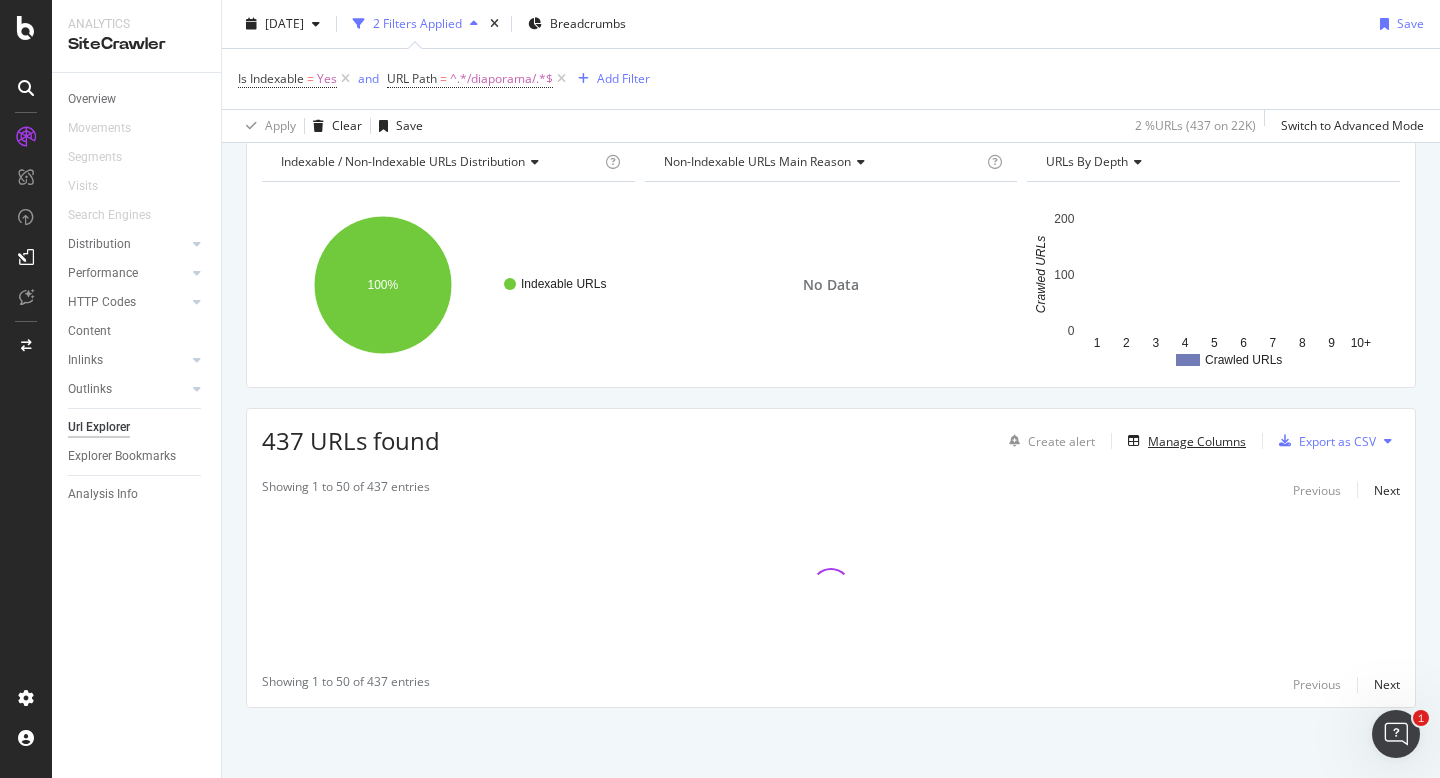 scroll, scrollTop: 92, scrollLeft: 0, axis: vertical 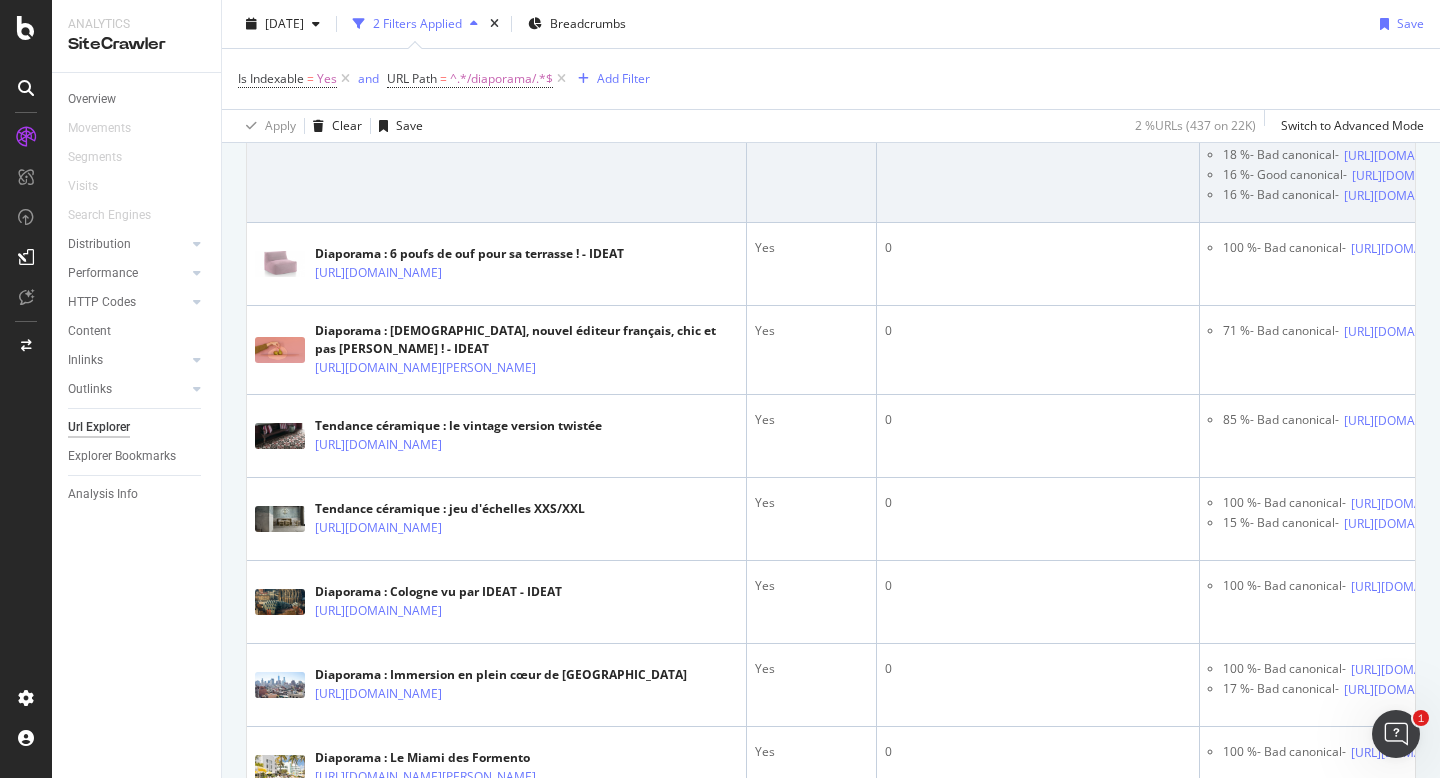 click on "[URL][DOMAIN_NAME]" at bounding box center (396, 134) 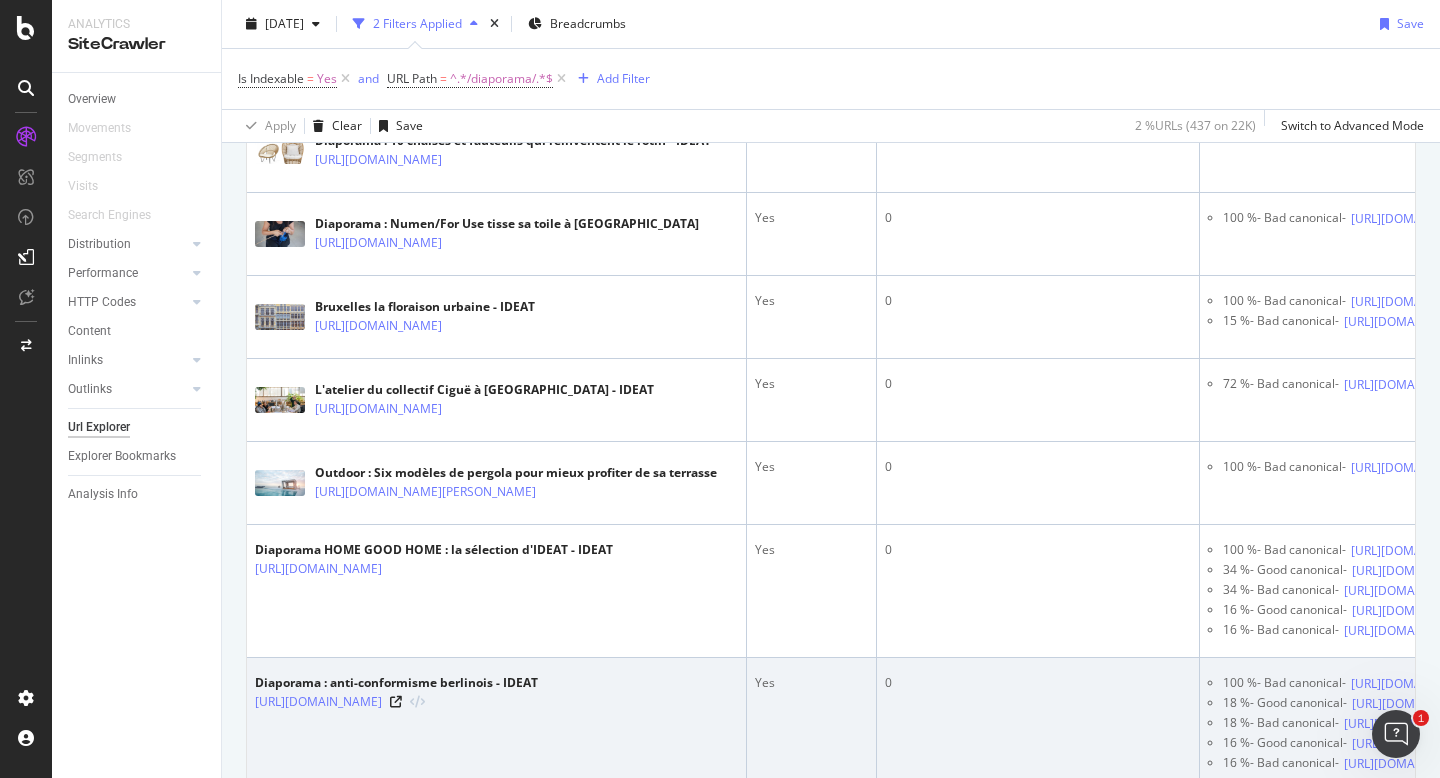 scroll, scrollTop: 537, scrollLeft: 0, axis: vertical 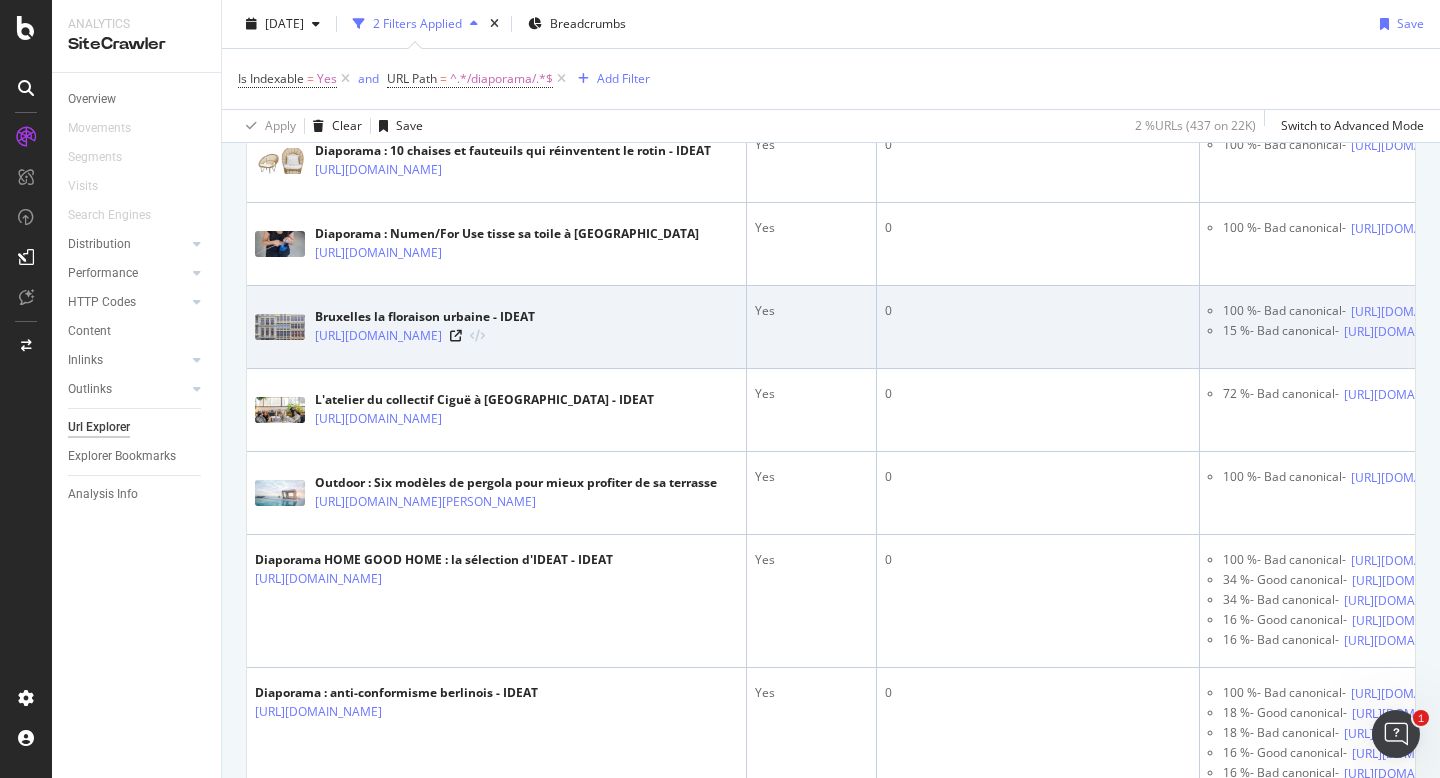 click on "[URL][DOMAIN_NAME]" at bounding box center [425, 336] 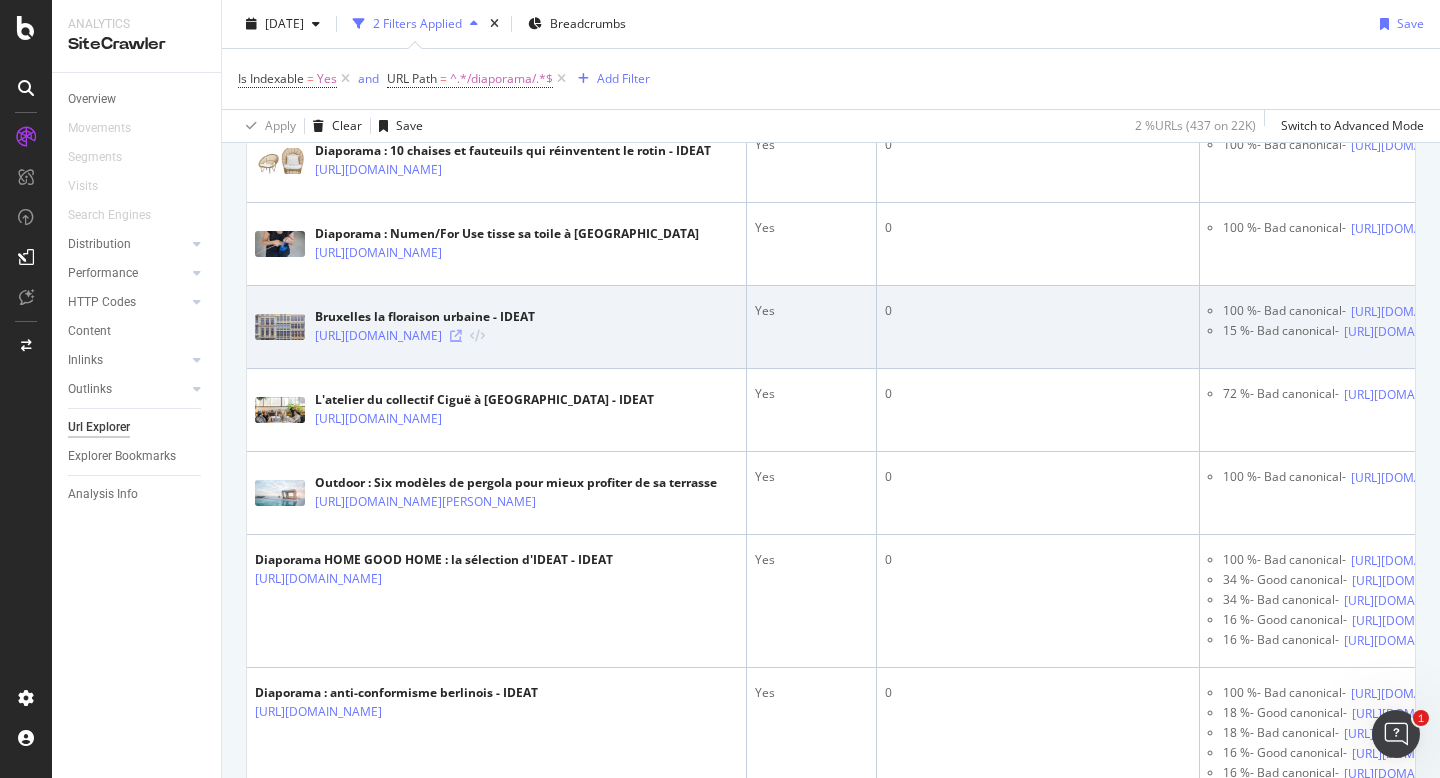 click at bounding box center (456, 336) 